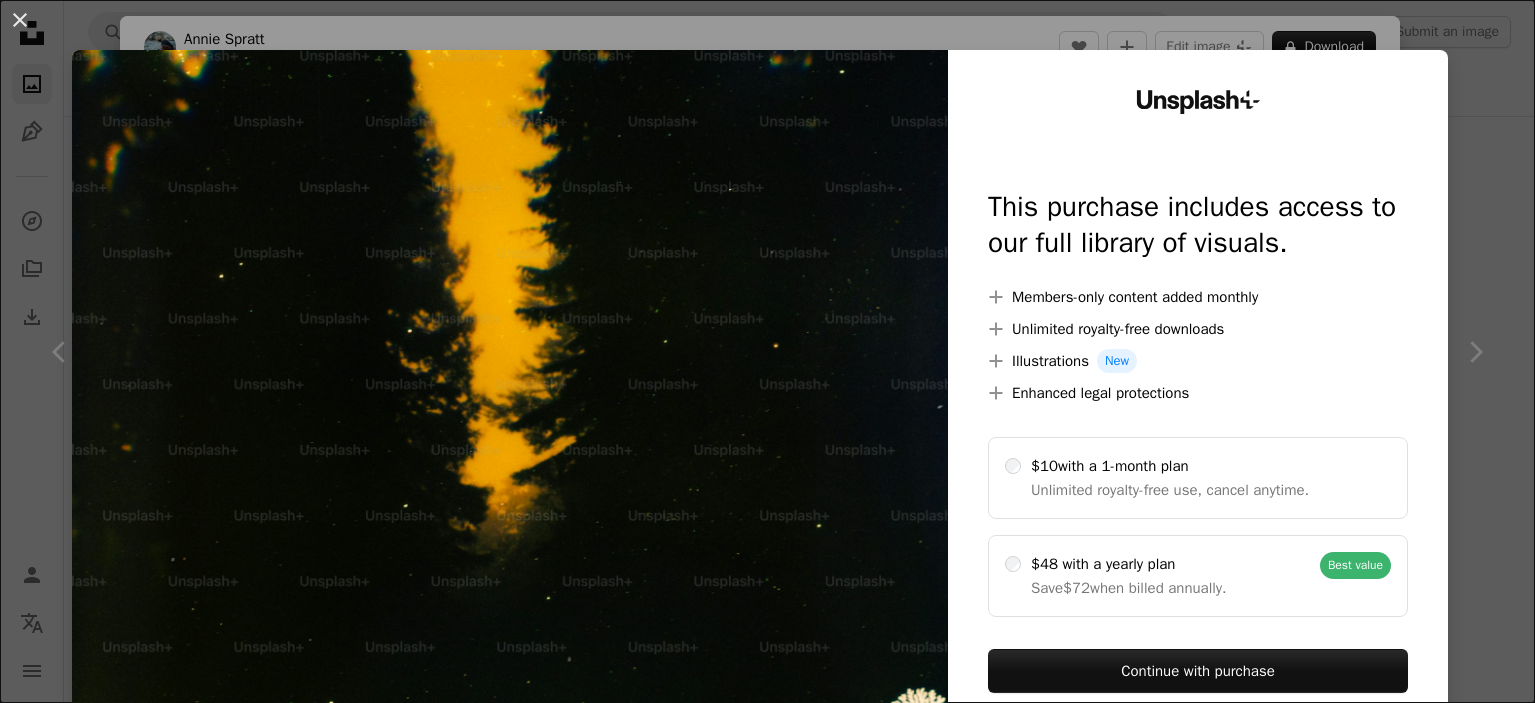 scroll, scrollTop: 10700, scrollLeft: 0, axis: vertical 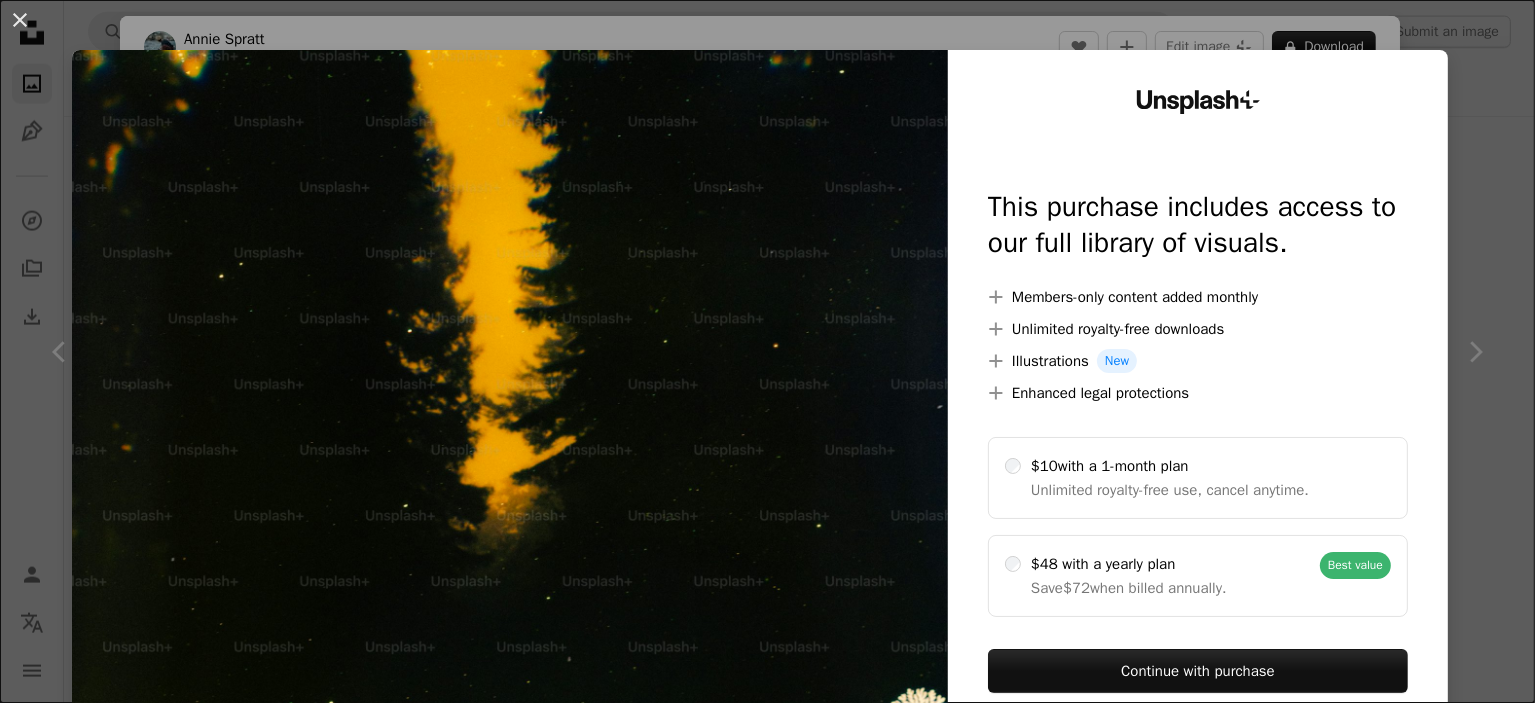 click on "An X shape Unsplash+ This purchase includes access to our full library of visuals. A plus sign Members-only content added monthly A plus sign Unlimited royalty-free downloads A plus sign Illustrations  New A plus sign Enhanced legal protections $10  with a 1-month plan Unlimited royalty-free use, cancel anytime. $48   with a yearly plan Save  $72  when billed annually. Best value Continue with purchase Taxes where applicable. Renews automatically. Cancel anytime." at bounding box center [767, 351] 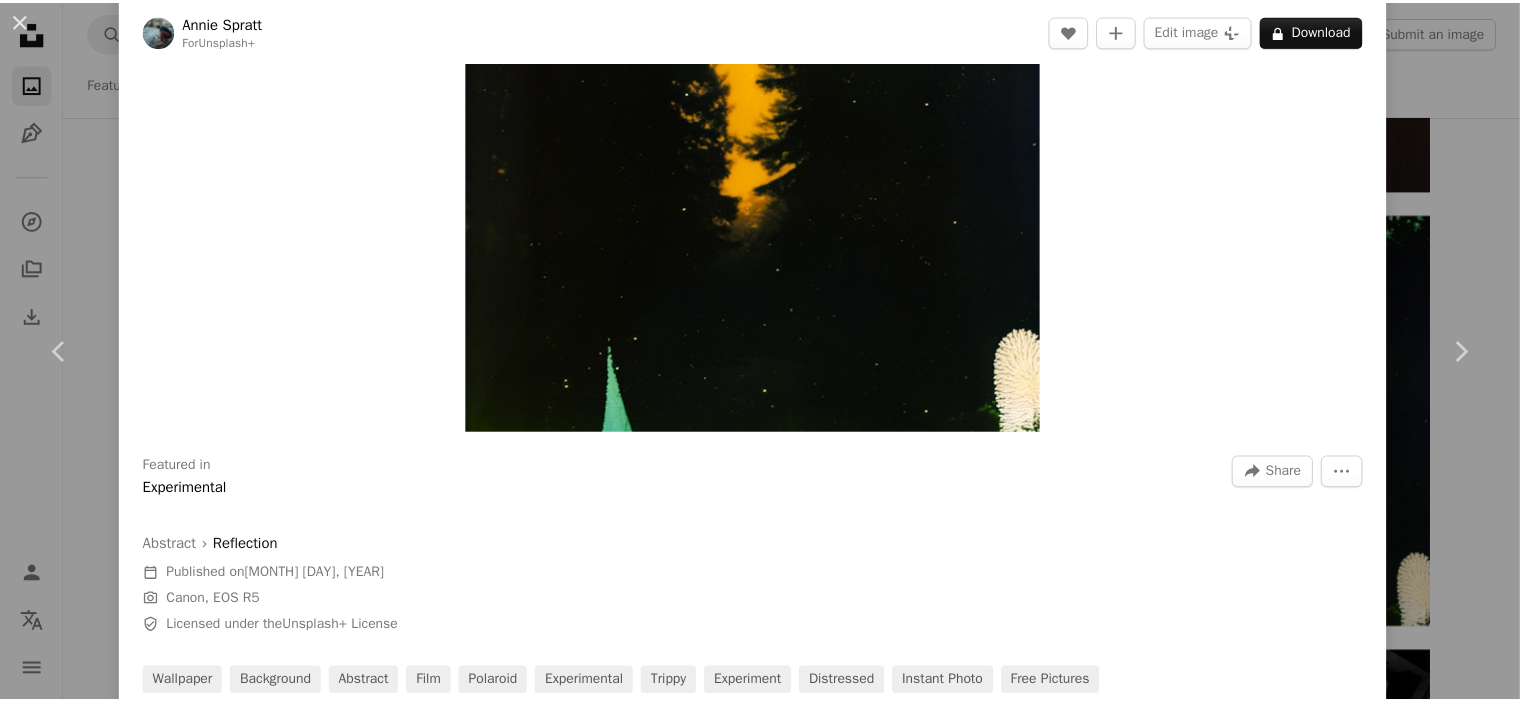 scroll, scrollTop: 400, scrollLeft: 0, axis: vertical 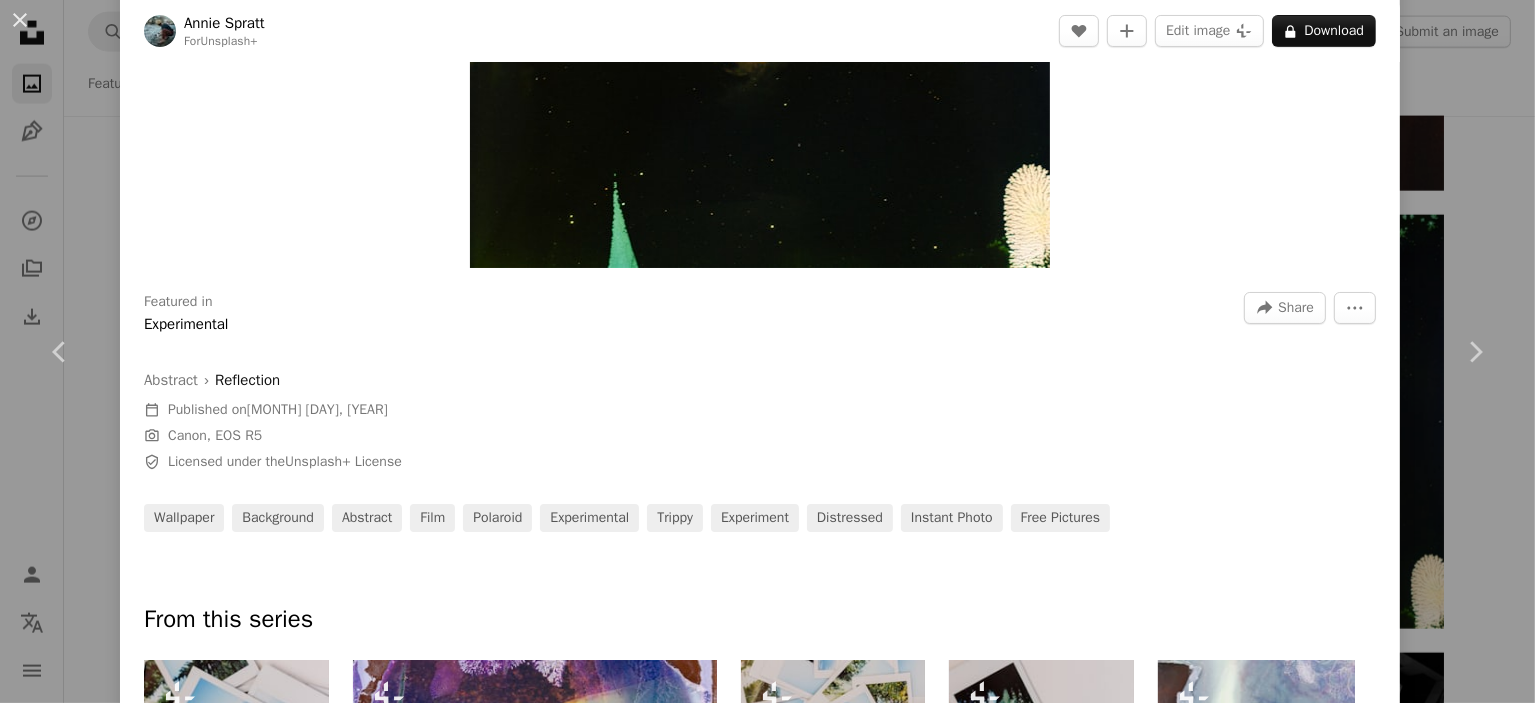 click on "An X shape Chevron left Chevron right Annie Spratt For Unsplash+ A heart A plus sign Edit image Plus sign for Unsplash+ A lock Download Zoom in Featured in Experimental A forward-right arrow Share More Actions Abstract › Reflection Calendar outlined Published on July 1, 2025 Camera Canon, EOS R5 Safety Licensed under the Unsplash+ License wallpaper background abstract film polaroid experimental trippy experiment distressed instant photo Free pictures From this series Chevron right Plus sign for Unsplash+ Plus sign for Unsplash+ Plus sign for Unsplash+ Plus sign for Unsplash+ Plus sign for Unsplash+ Plus sign for Unsplash+ Plus sign for Unsplash+ Plus sign for Unsplash+ Plus sign for Unsplash+ Plus sign for Unsplash+ Related images Plus sign for Unsplash+ A heart A plus sign Maria Louceiro For Unsplash+ A lock Download Plus sign for Unsplash+ A heart A plus sign Annie Spratt For Unsplash+ A lock Download Plus sign for Unsplash+ A heart A plus sign Annie Spratt For Unsplash+ A lock Download" at bounding box center (767, 351) 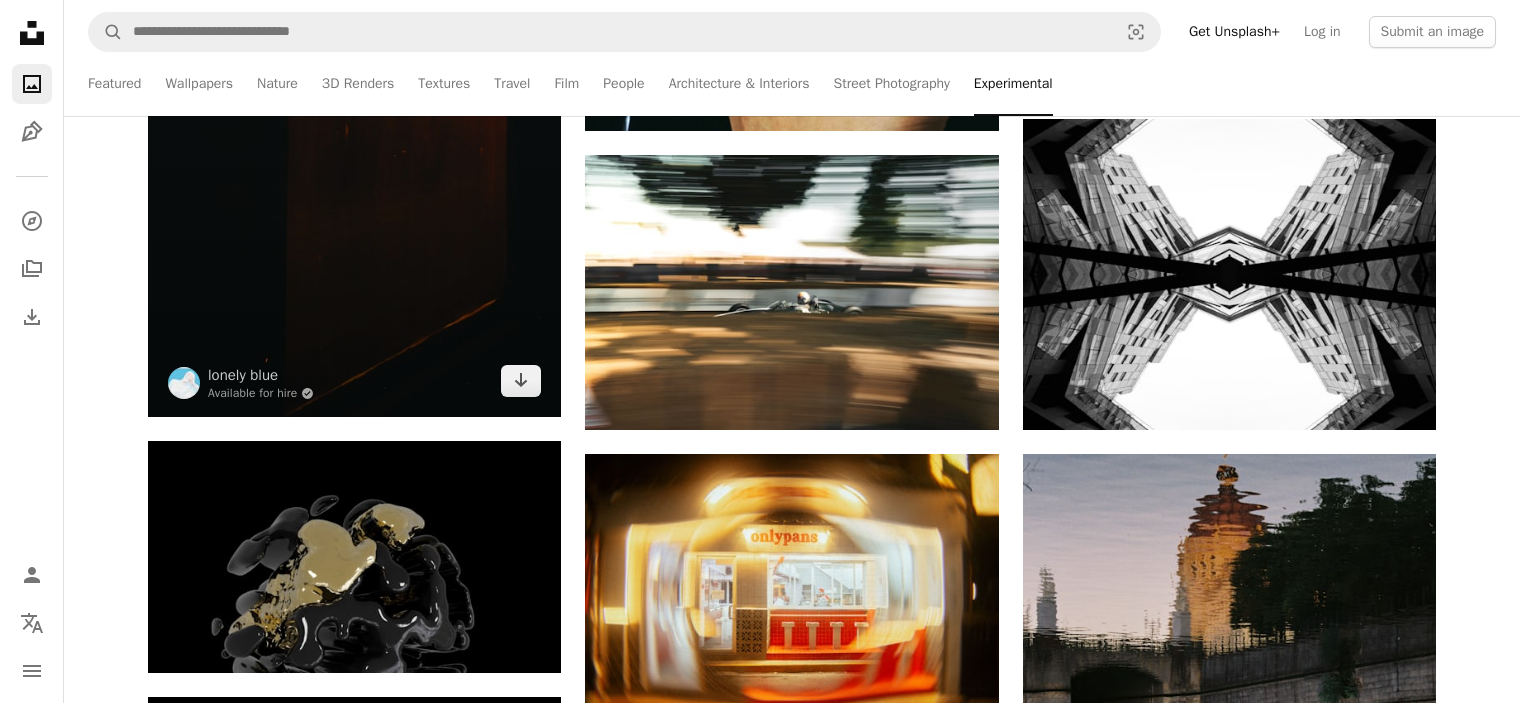 scroll, scrollTop: 11200, scrollLeft: 0, axis: vertical 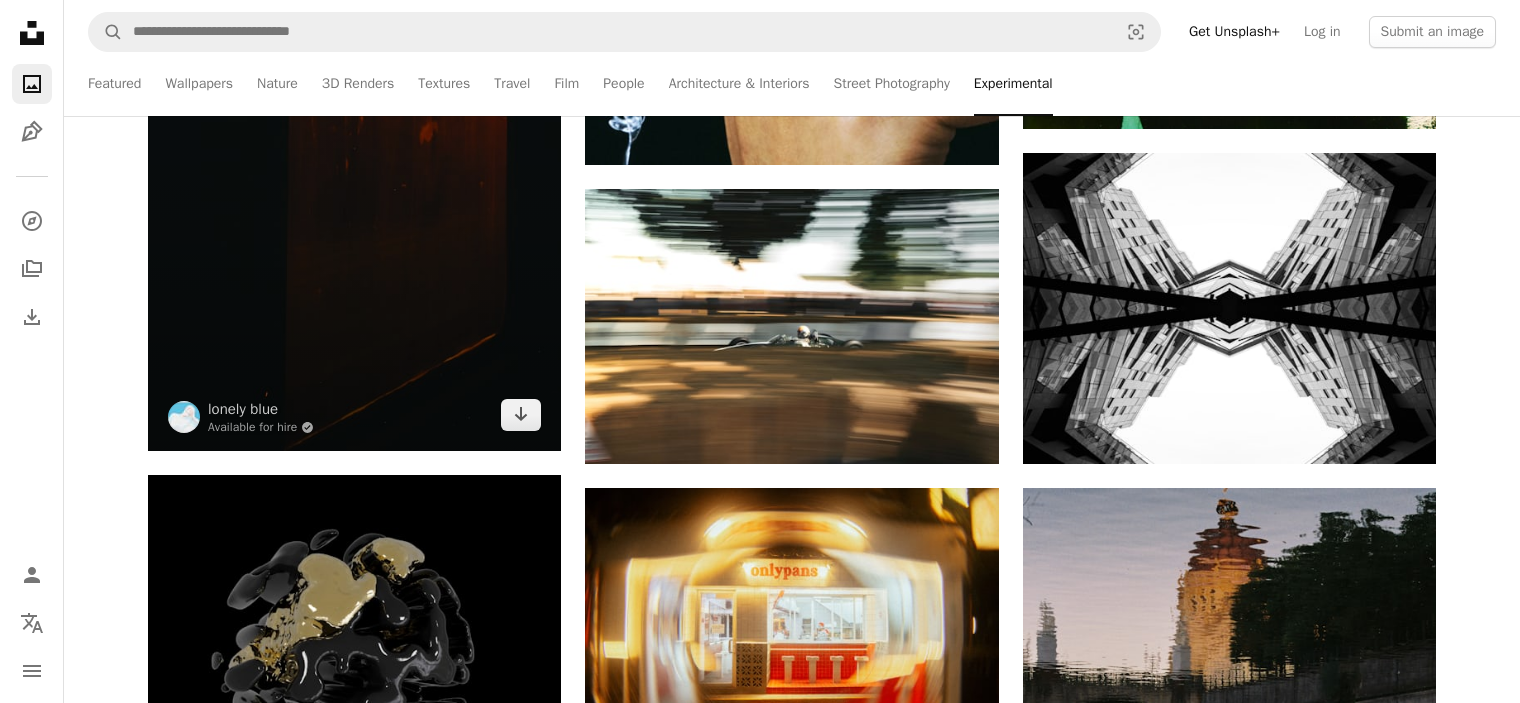 click at bounding box center (354, 141) 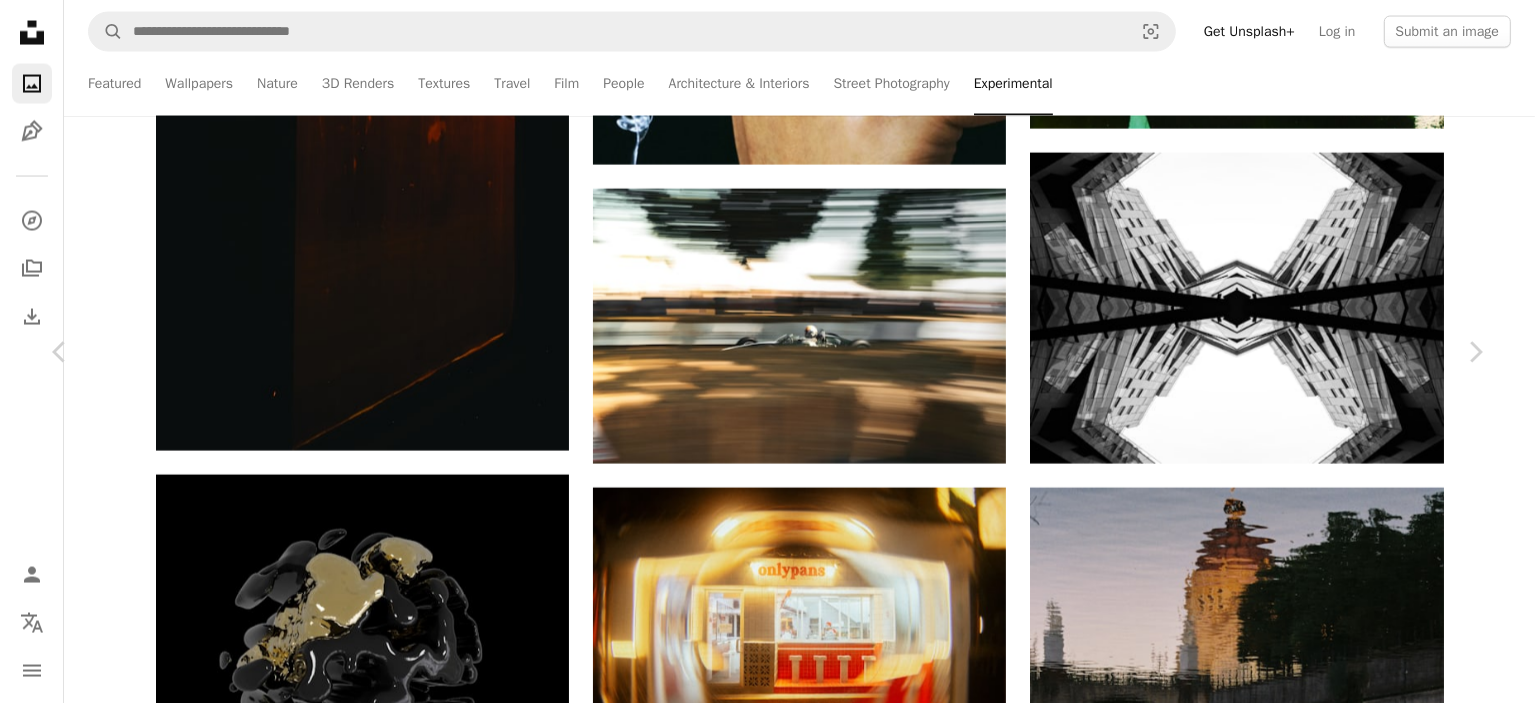 click on "Download free" at bounding box center [1286, 3444] 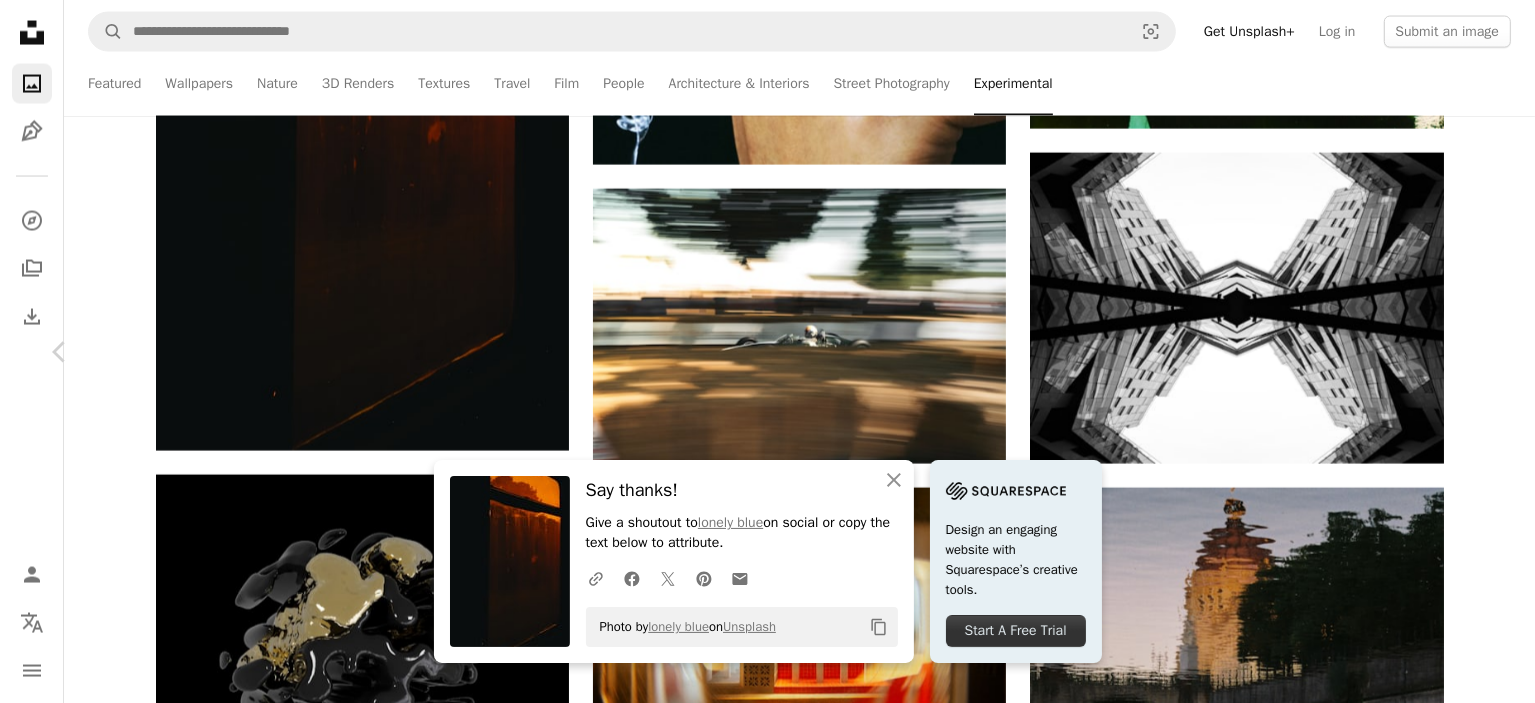 click on "Chevron right" at bounding box center [1475, 352] 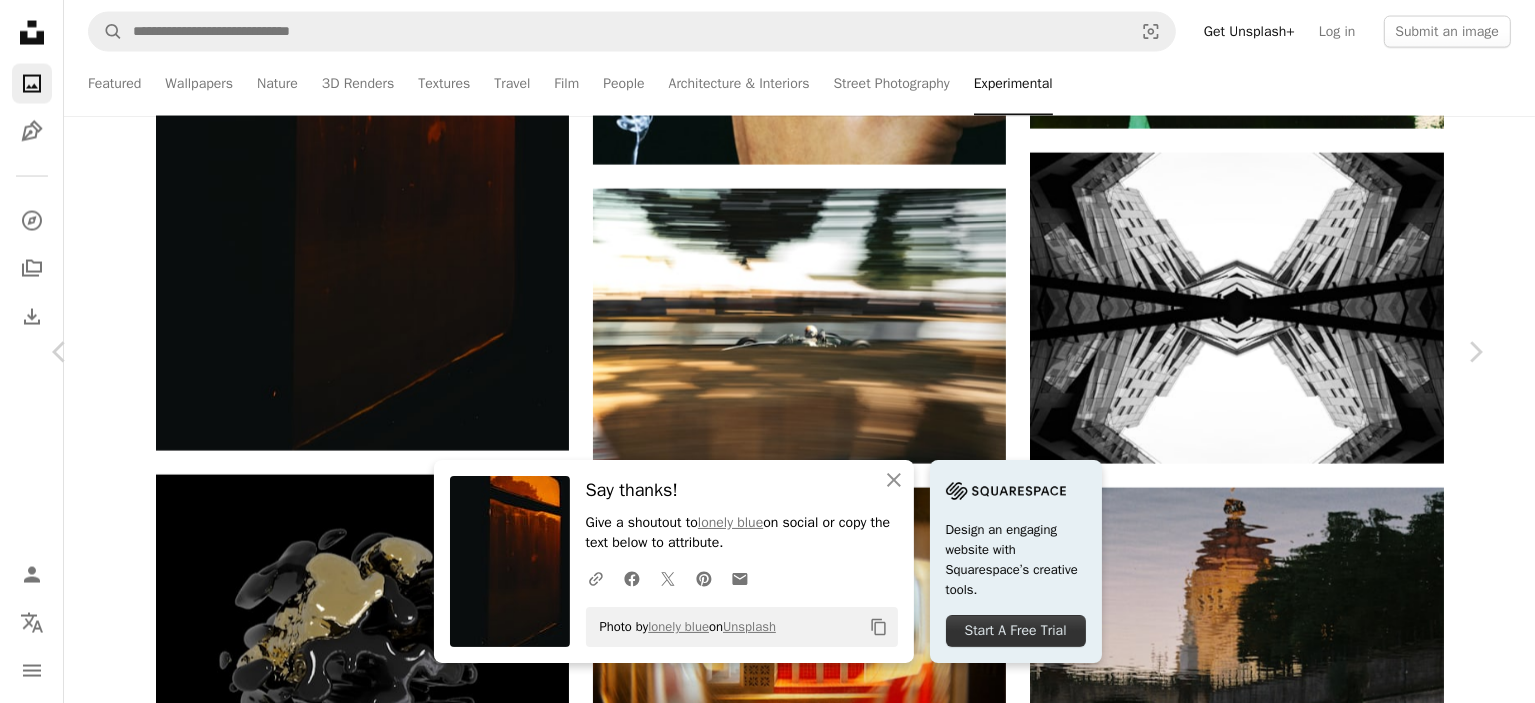 click on "An X shape Chevron left Chevron right An X shape Close Say thanks! Give a shoutout to lonely blue on social or copy the text below to attribute. A URL sharing icon (chains) Facebook icon X (formerly Twitter) icon Pinterest icon An envelope Photo by lonely blue on Unsplash
Copy content Design an engaging website with Squarespace’s creative tools. Start A Free Trial Eugene Golovesov eugene_golovesov A heart A plus sign Edit image   Plus sign for Unsplash+ Download free Chevron down Zoom in ––– ––  –– ––– –––– –––– ––– ––  –– ––– –––– –––– ––– ––  –– ––– –––– –––– A forward-right arrow Share Info icon Info More Actions –––   – –––  – – ––  – ––––. ––– ––– ––––  –––– ––– ––– – –––– –––– ––– –––   –––– –––– Browse premium related images on iStock  |  Related images A heart For" at bounding box center [767, 3748] 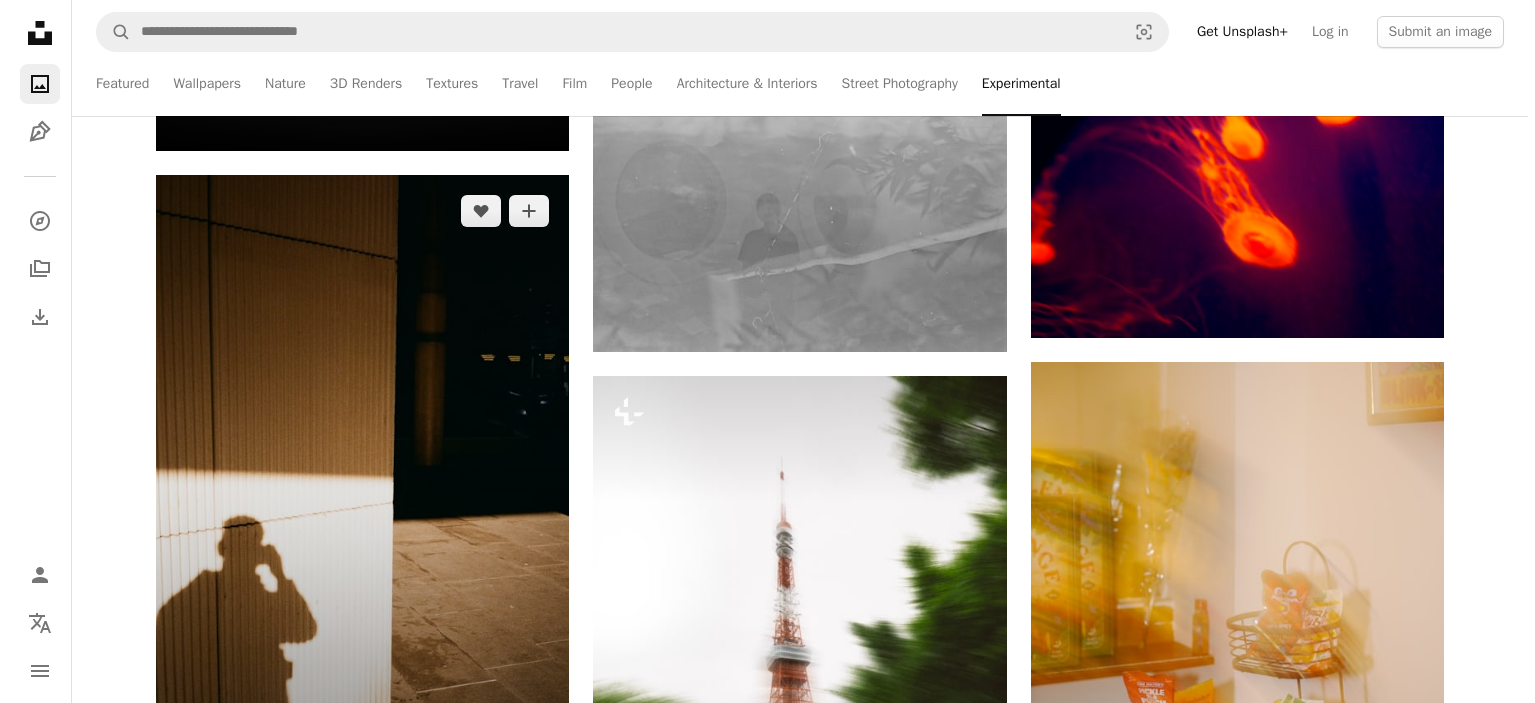 scroll, scrollTop: 14400, scrollLeft: 0, axis: vertical 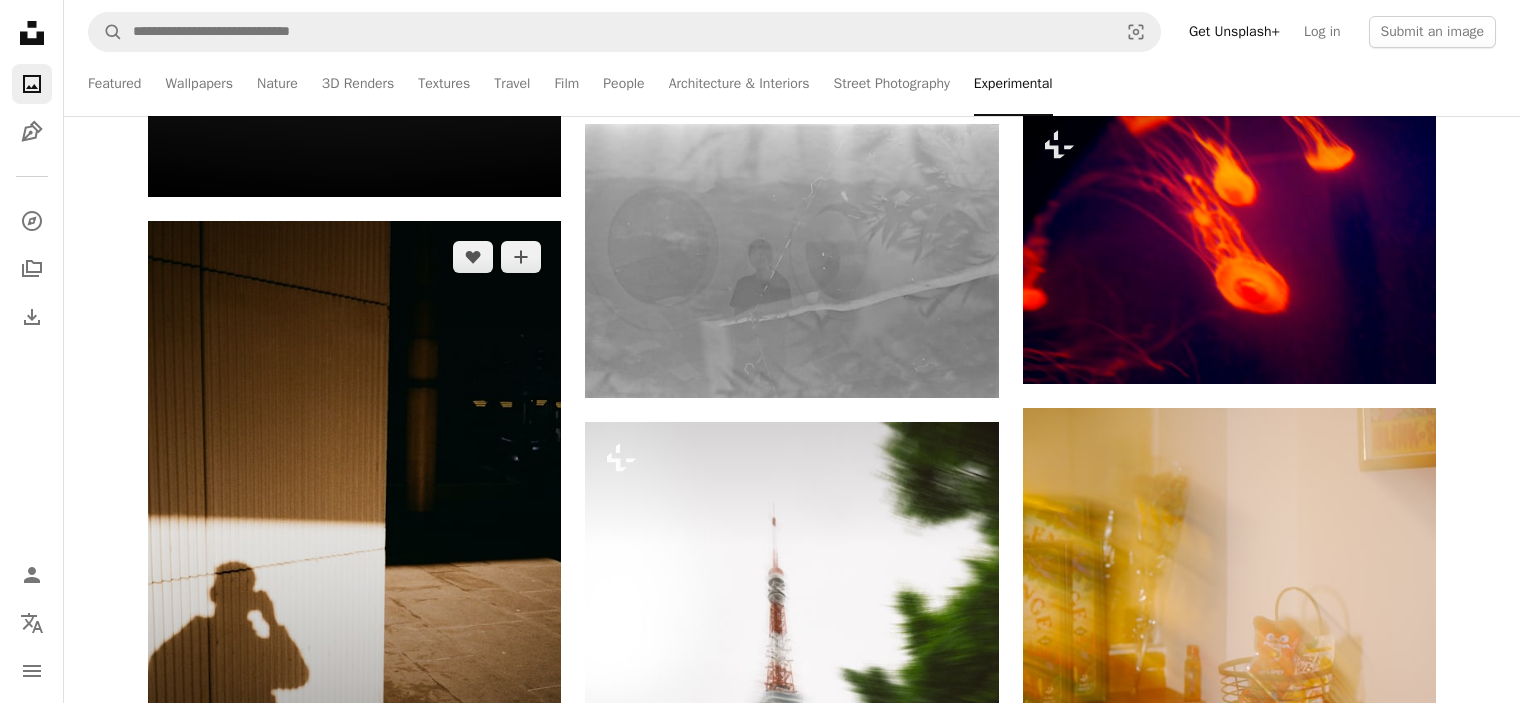 click at bounding box center (354, 514) 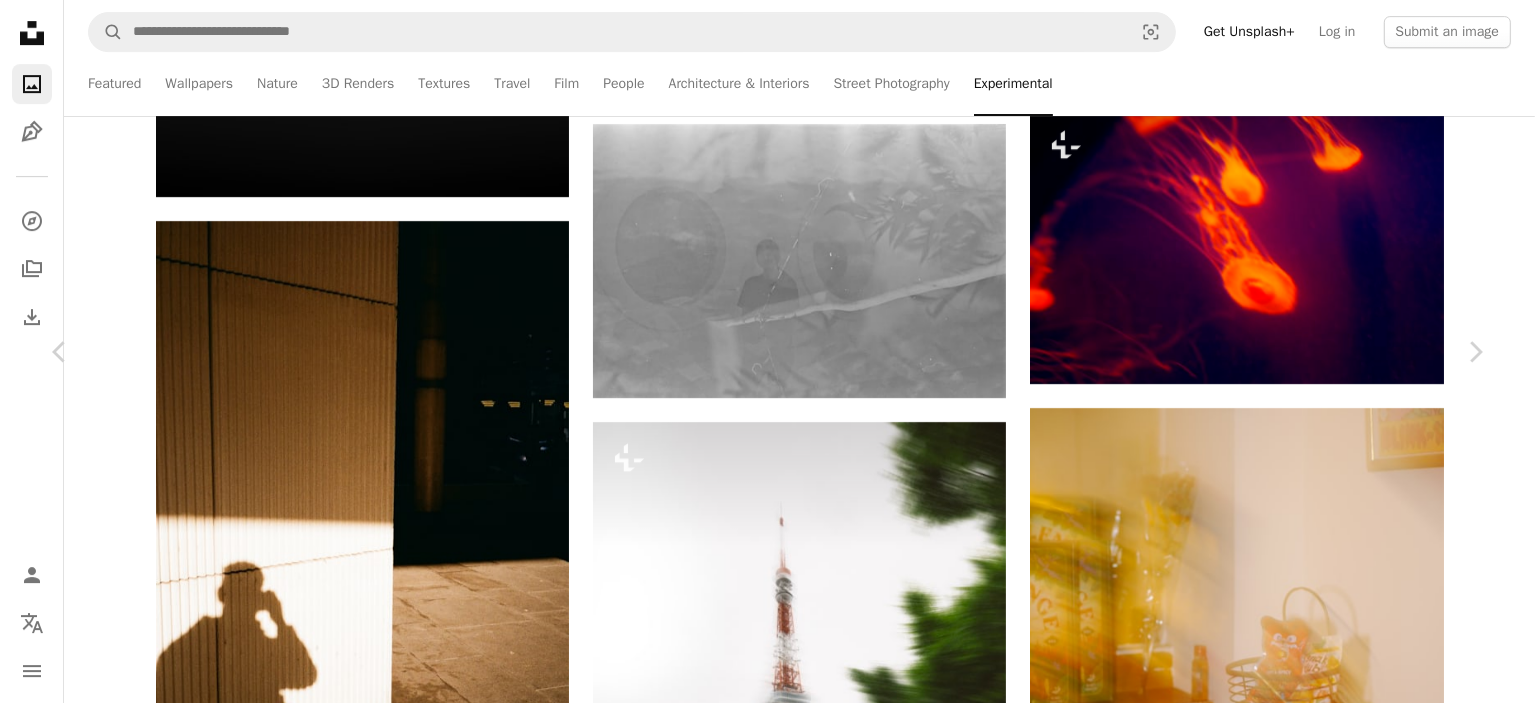 click on "Download free" at bounding box center [1286, 4621] 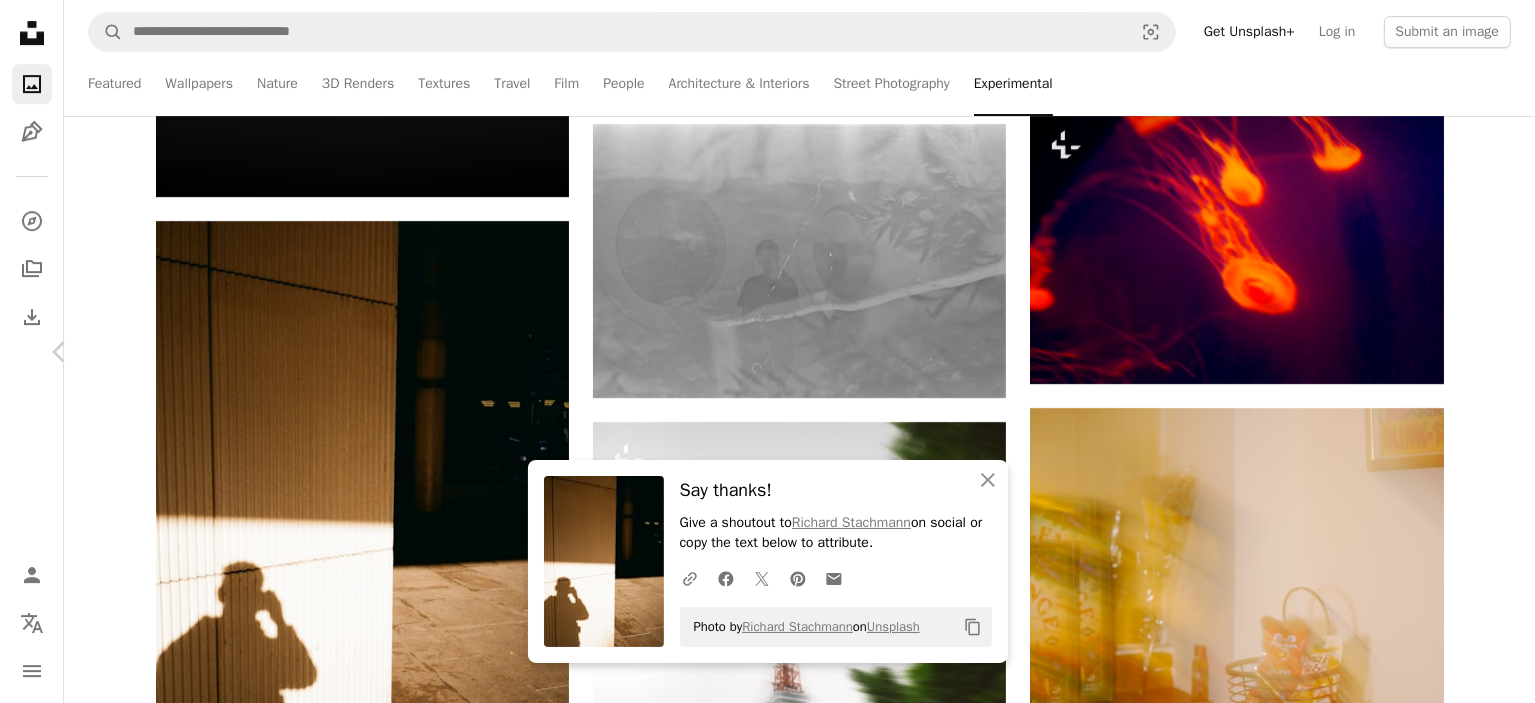 click on "Chevron right" at bounding box center (1475, 352) 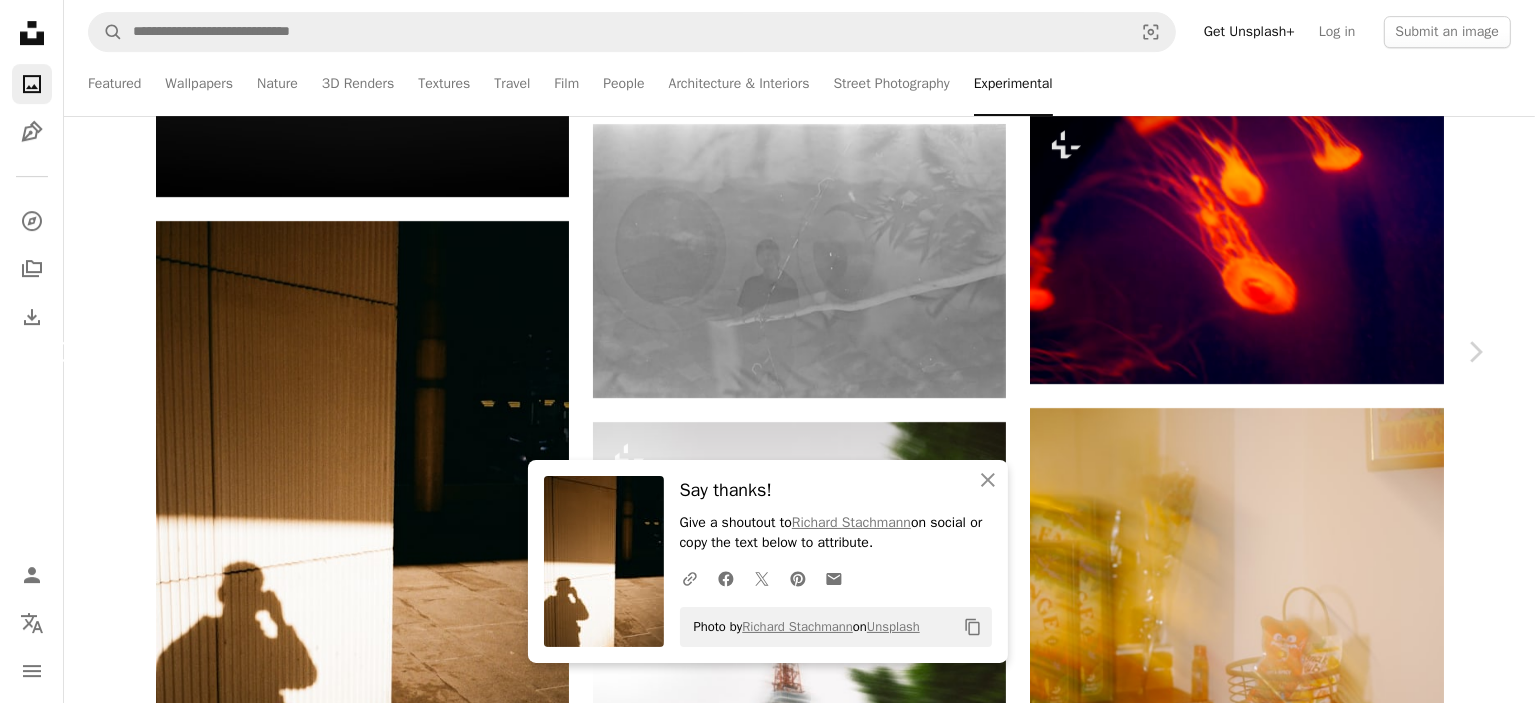 click on "Chevron left" at bounding box center [60, 352] 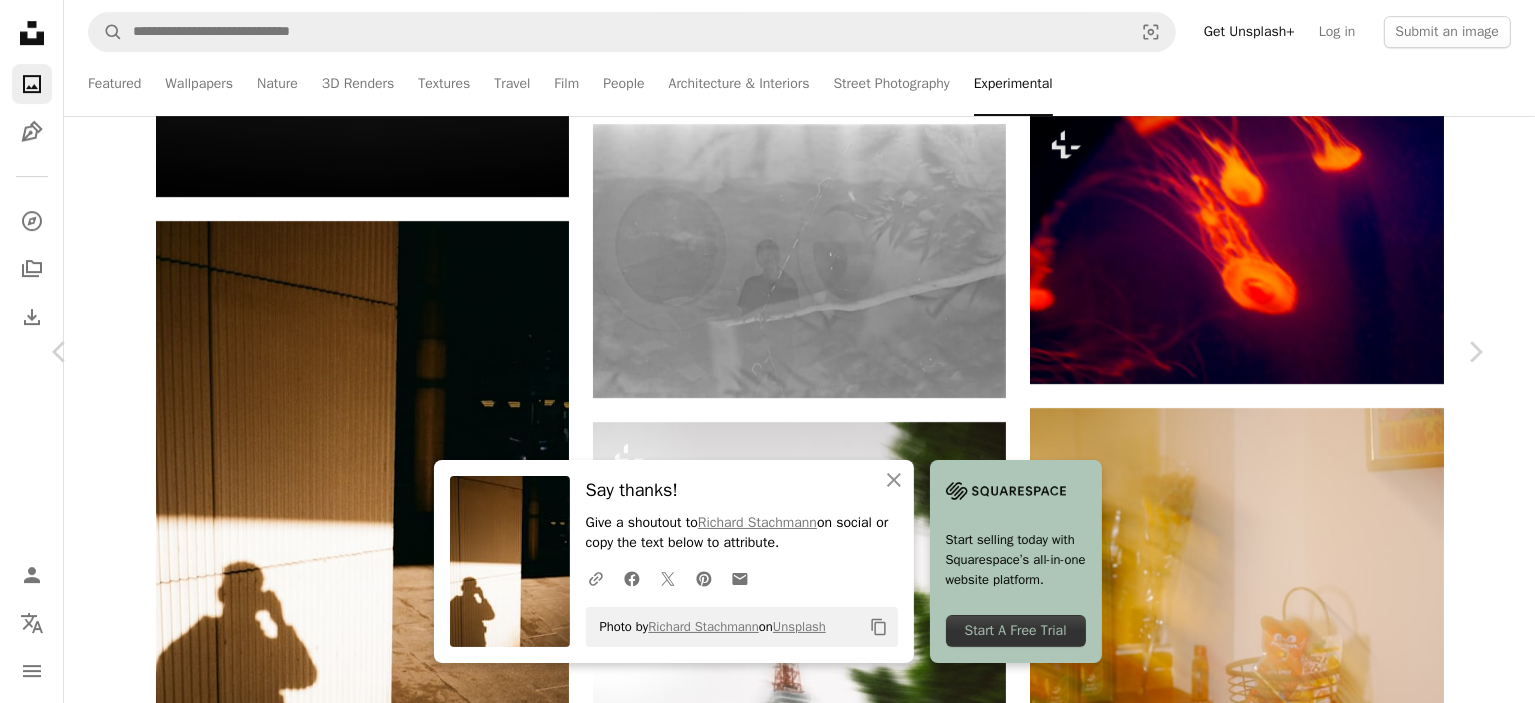 scroll, scrollTop: 2000, scrollLeft: 0, axis: vertical 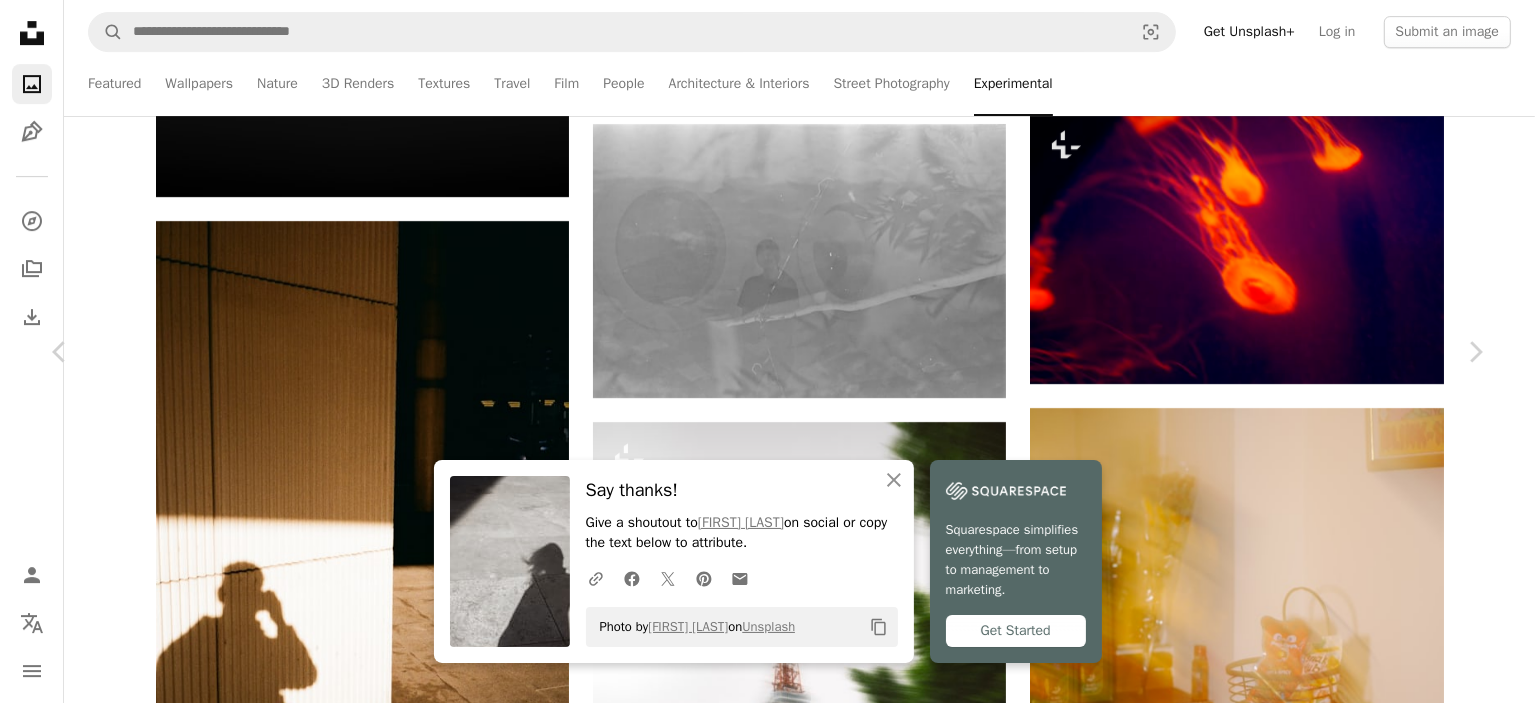 click on "A map marker [INSTITUTION], [STREET], [CITY], [STATE], [COUNTRY] Calendar outlined Published on June 4, 2023 Safety Free to use under the Unsplash License shadow construction [CITY] [COUNTRY] walking path floor tile flooring sidewalk walkway flagstone Free images Browse premium related images on iStock  |  Save 20% with code UNSPLASH20 View more on iStock  ↗ A heart" at bounding box center (767, 4925) 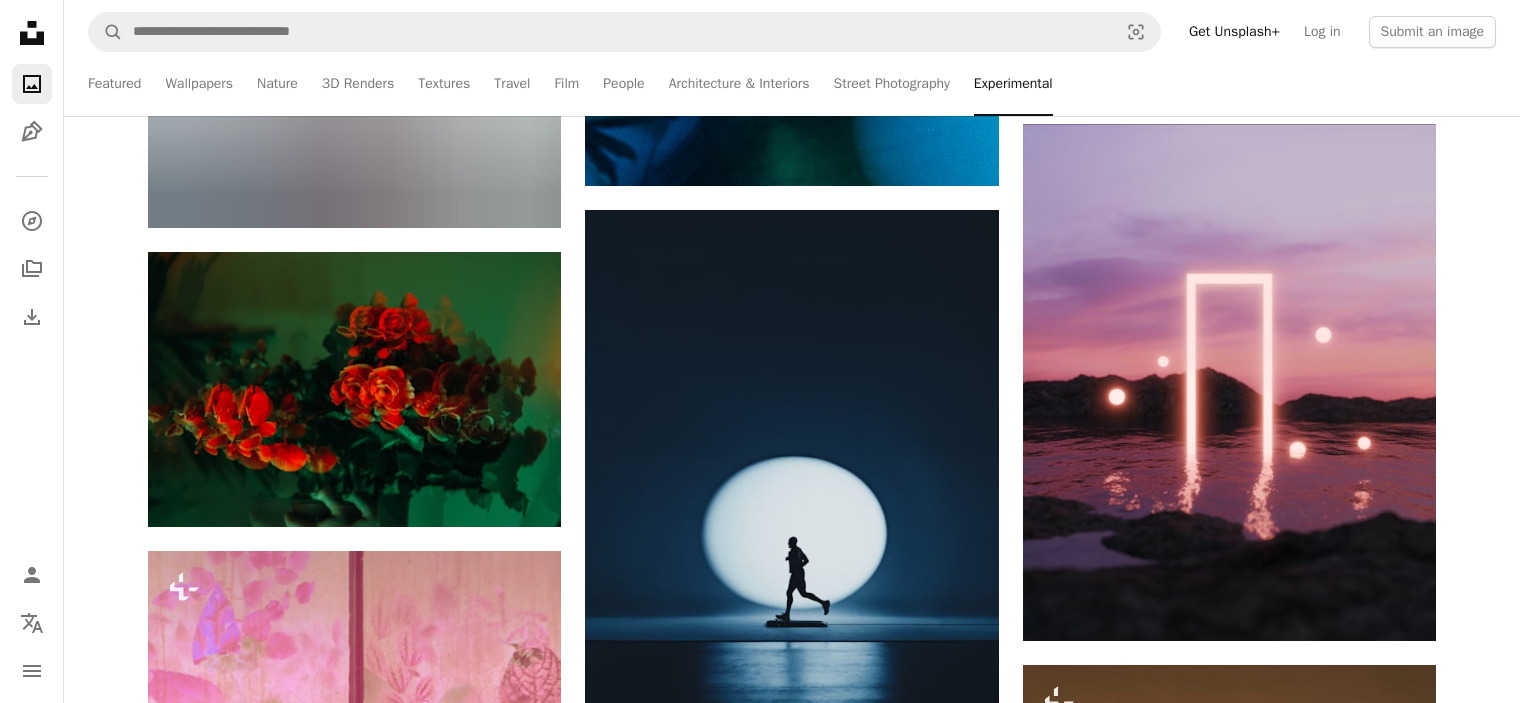 scroll, scrollTop: 16000, scrollLeft: 0, axis: vertical 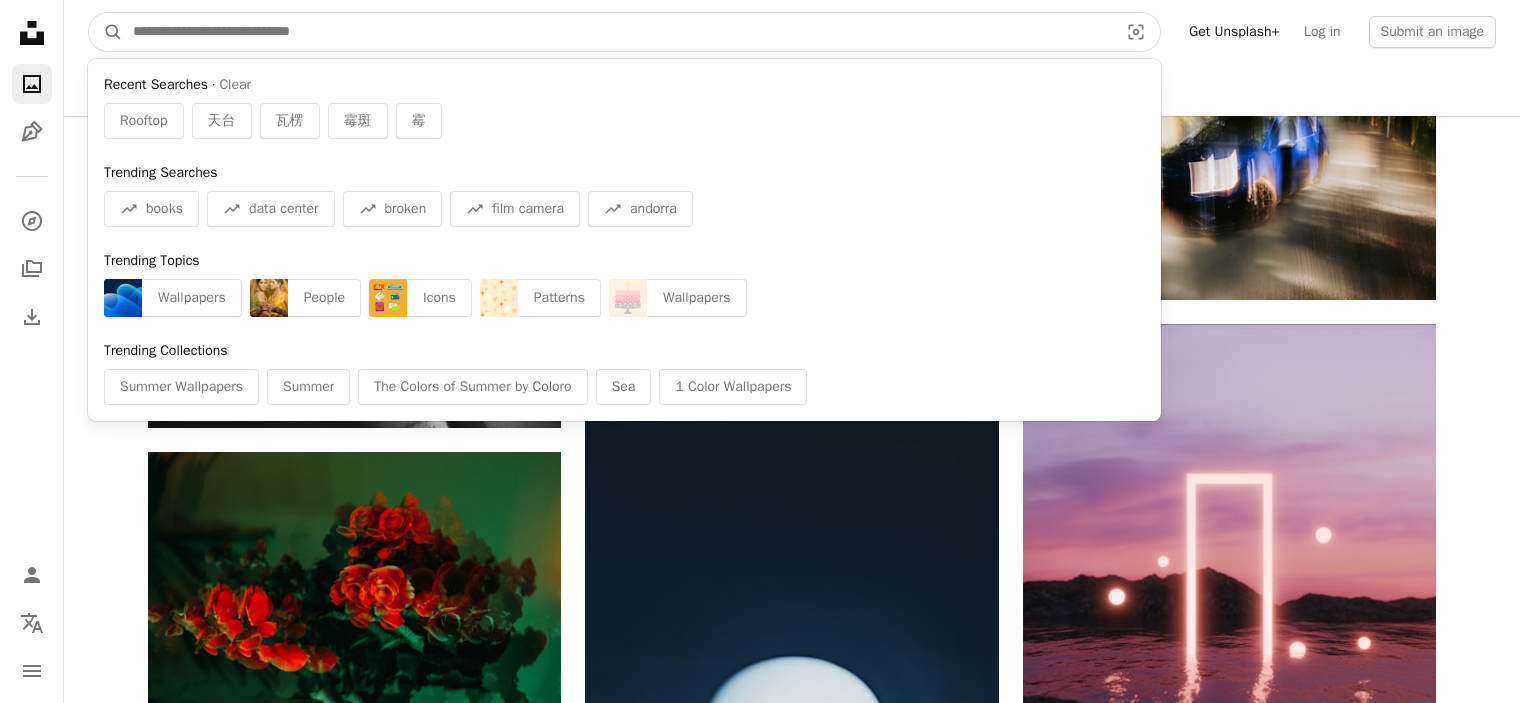 click at bounding box center [617, 32] 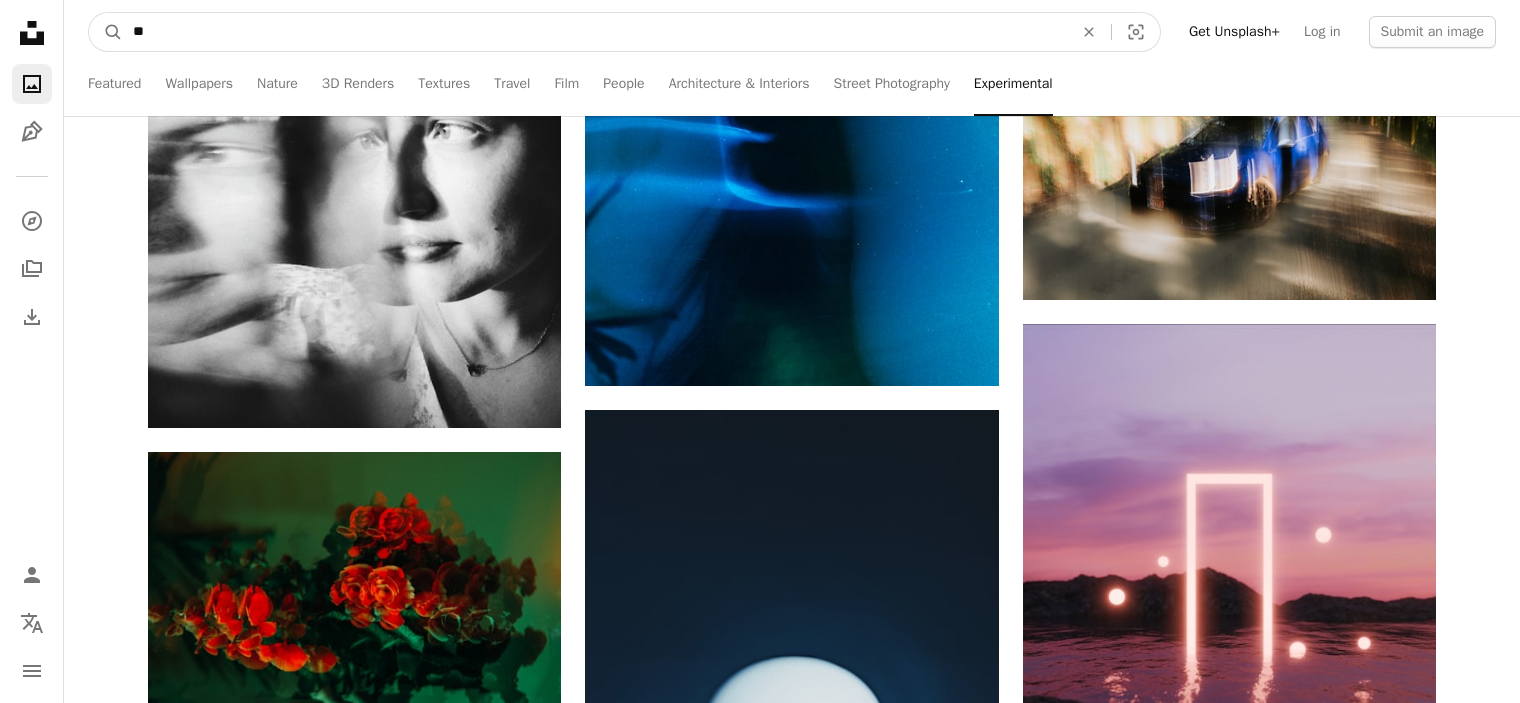 type on "*" 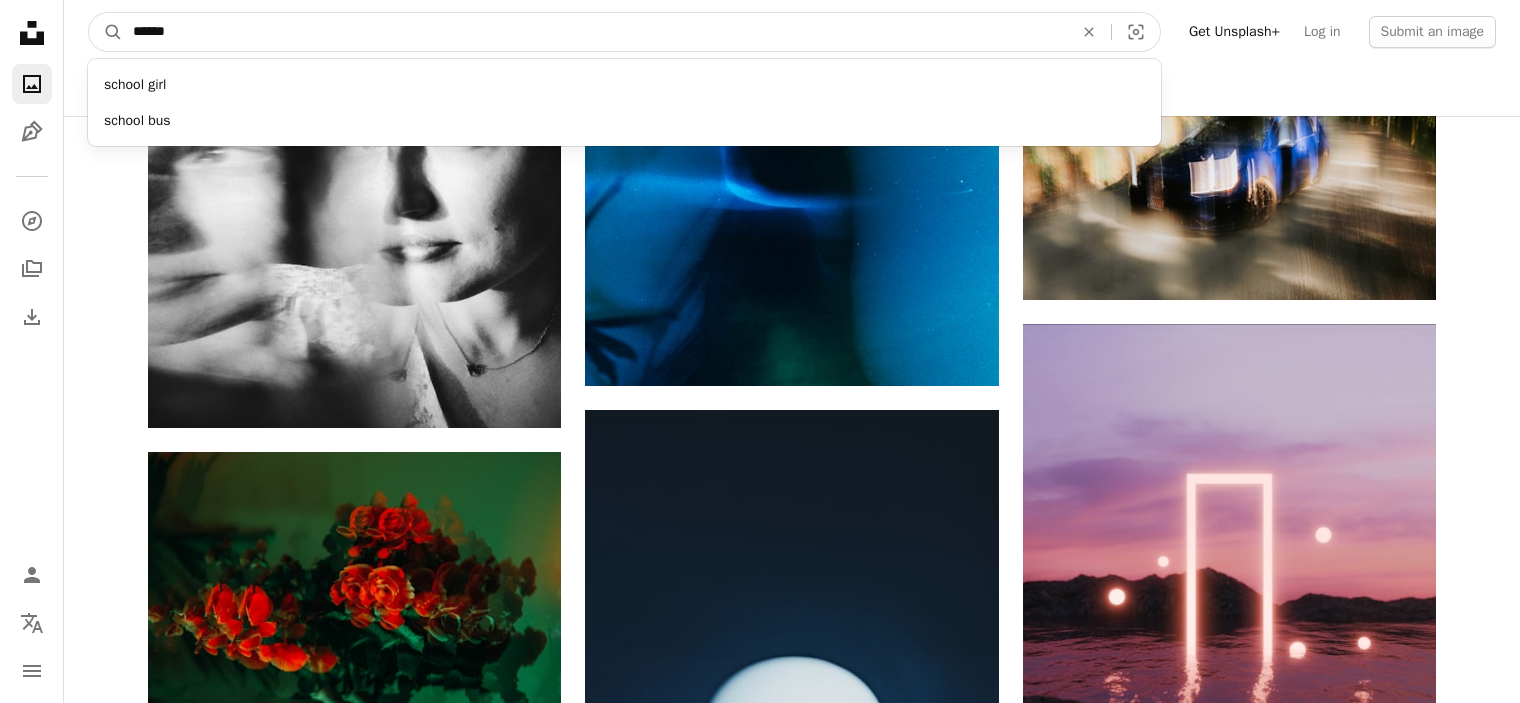 type on "******" 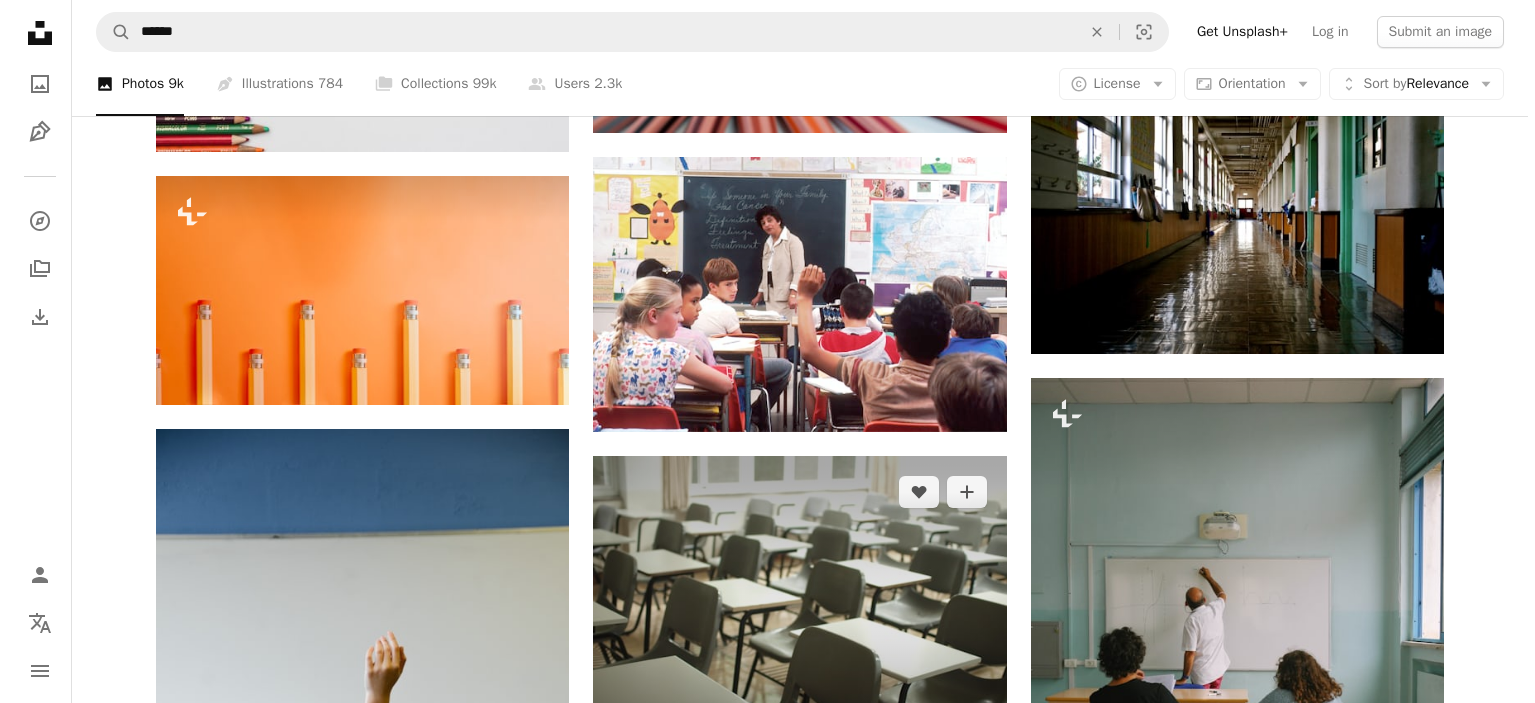 scroll, scrollTop: 1600, scrollLeft: 0, axis: vertical 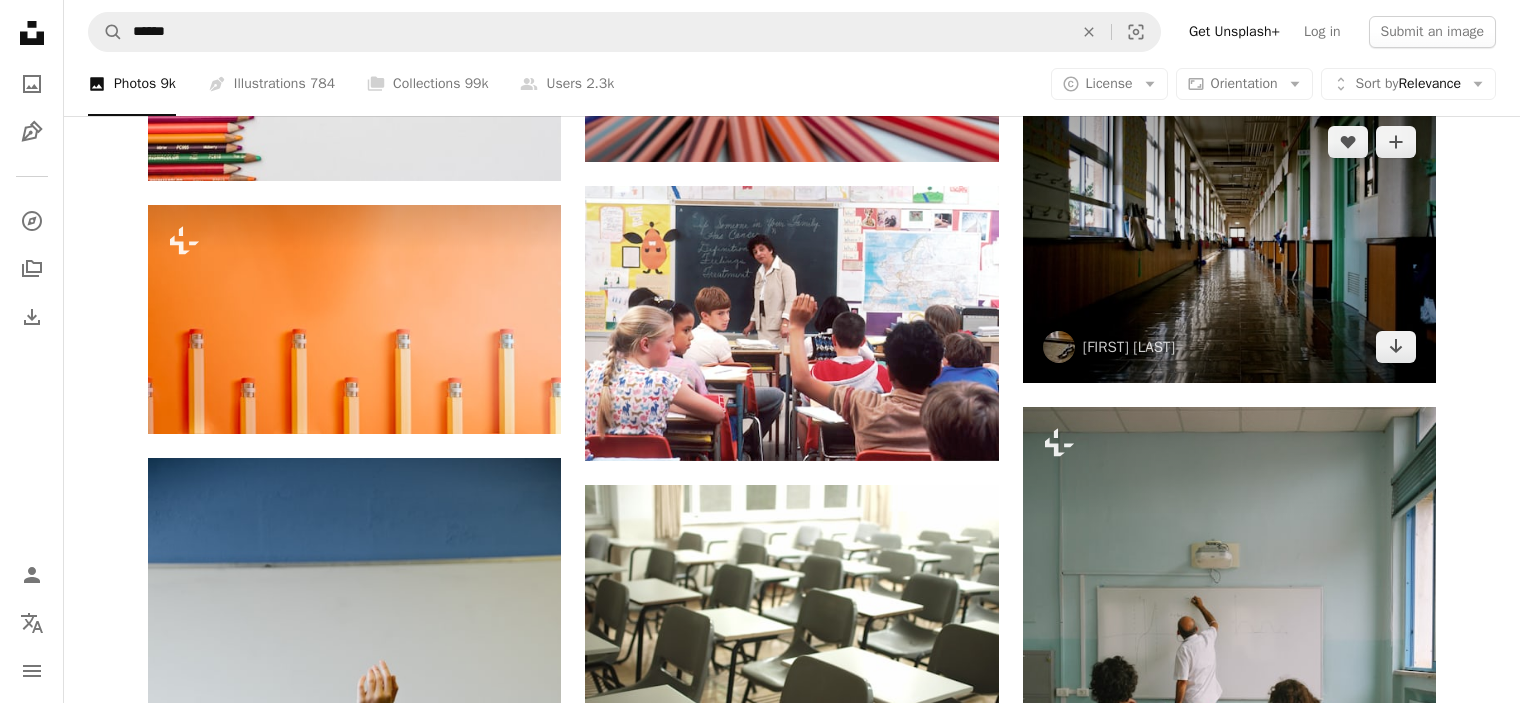 click at bounding box center [1229, 245] 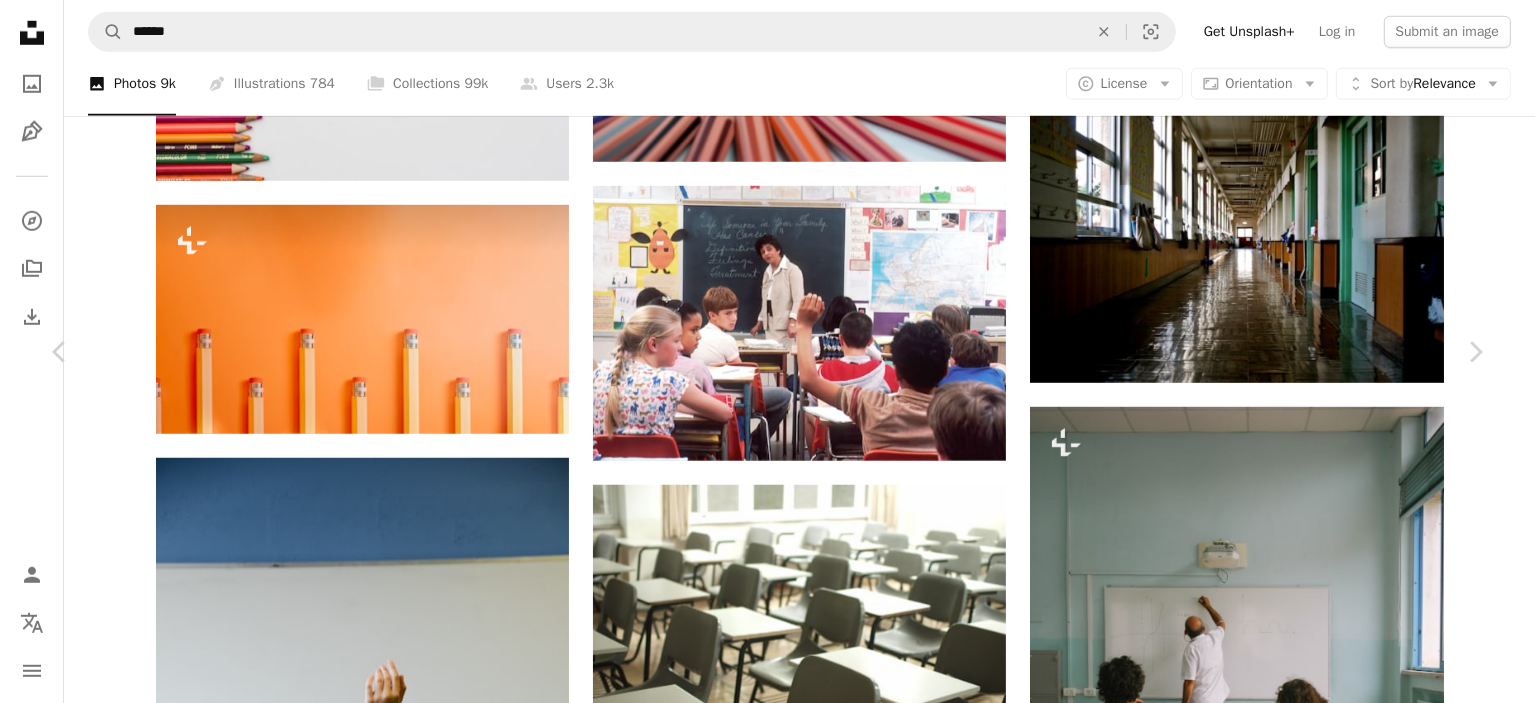scroll, scrollTop: 2800, scrollLeft: 0, axis: vertical 